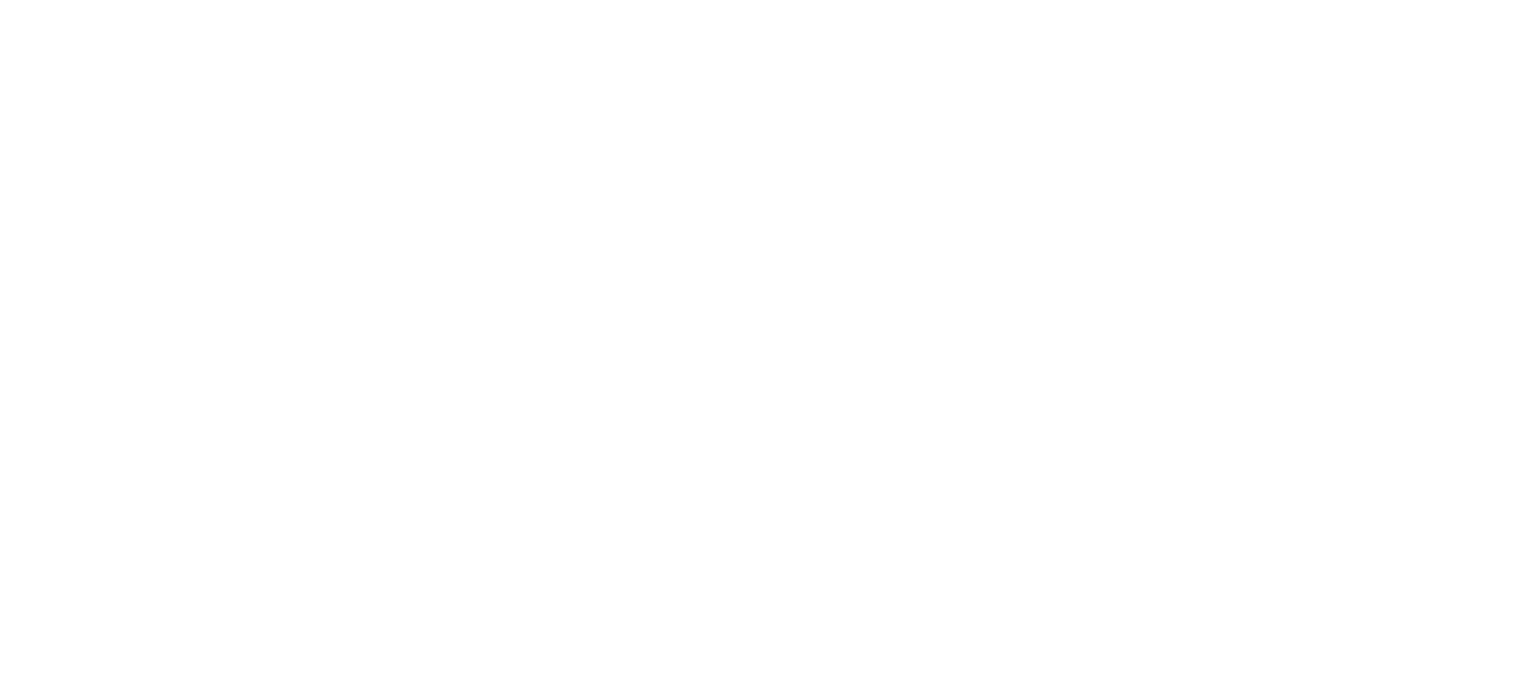 scroll, scrollTop: 0, scrollLeft: 0, axis: both 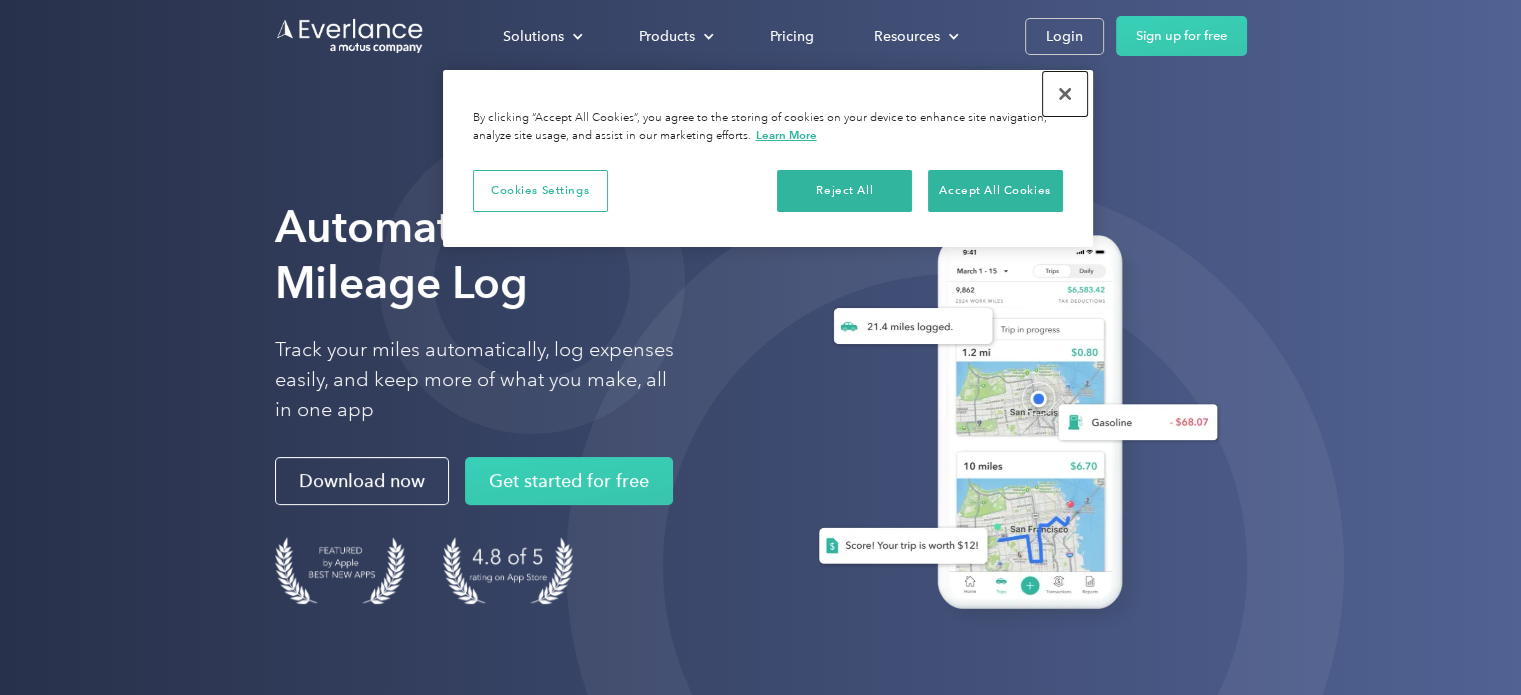 click at bounding box center [1065, 94] 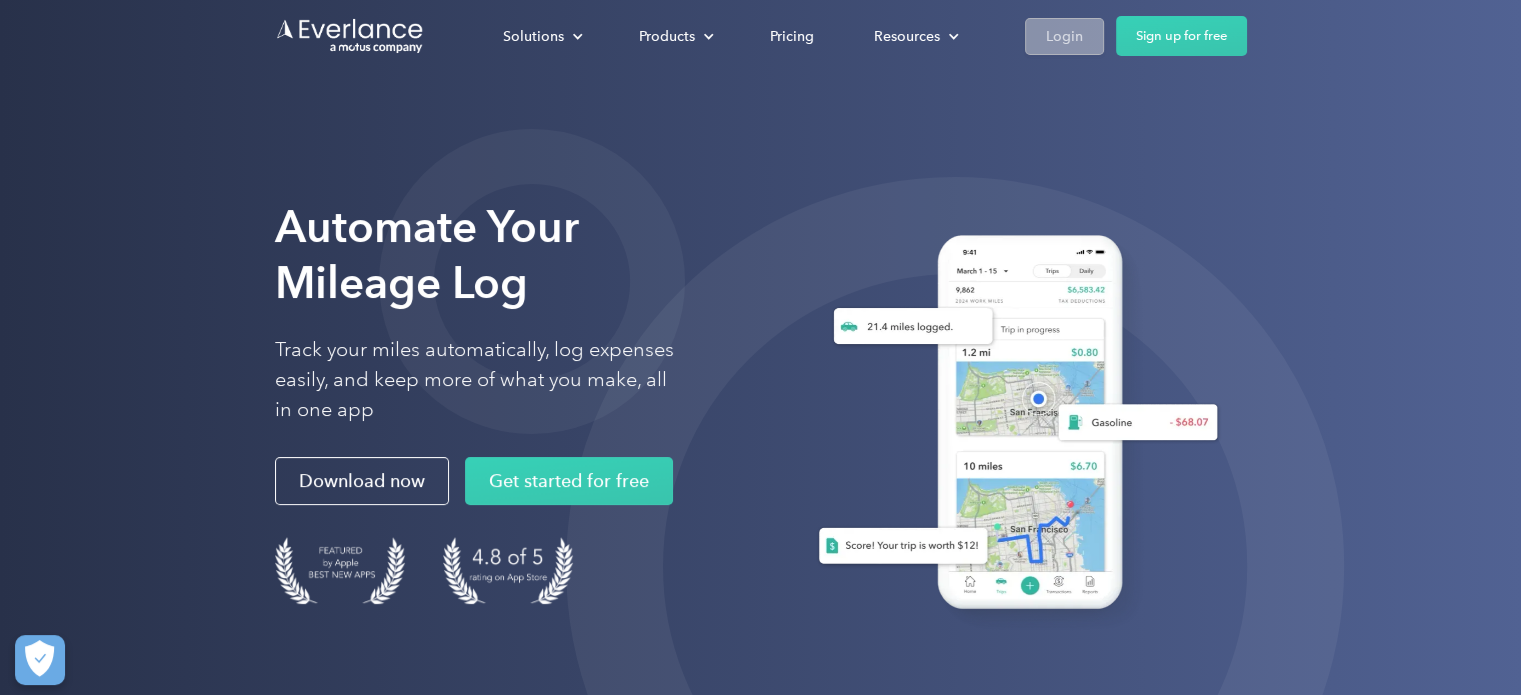 click on "Login" at bounding box center (1064, 36) 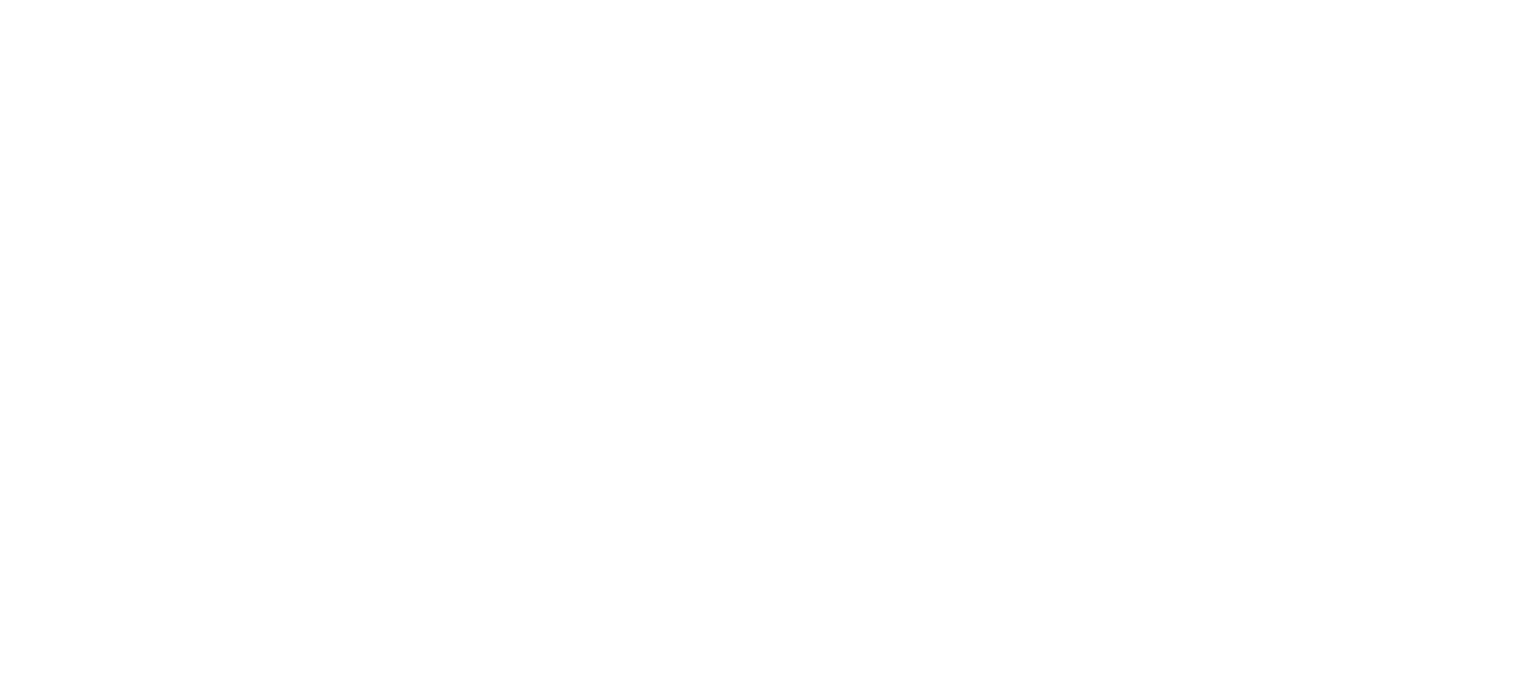 scroll, scrollTop: 0, scrollLeft: 0, axis: both 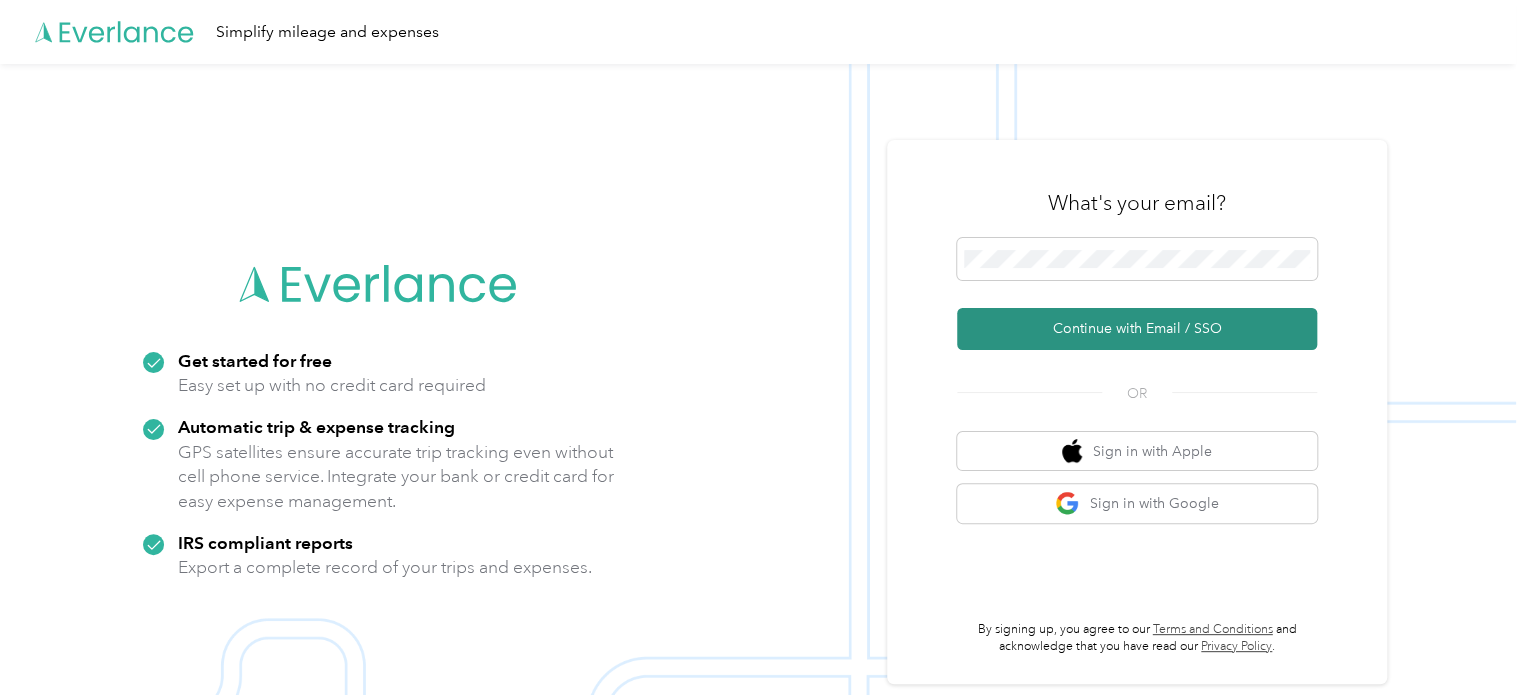 click on "Continue with Email / SSO" at bounding box center [1137, 329] 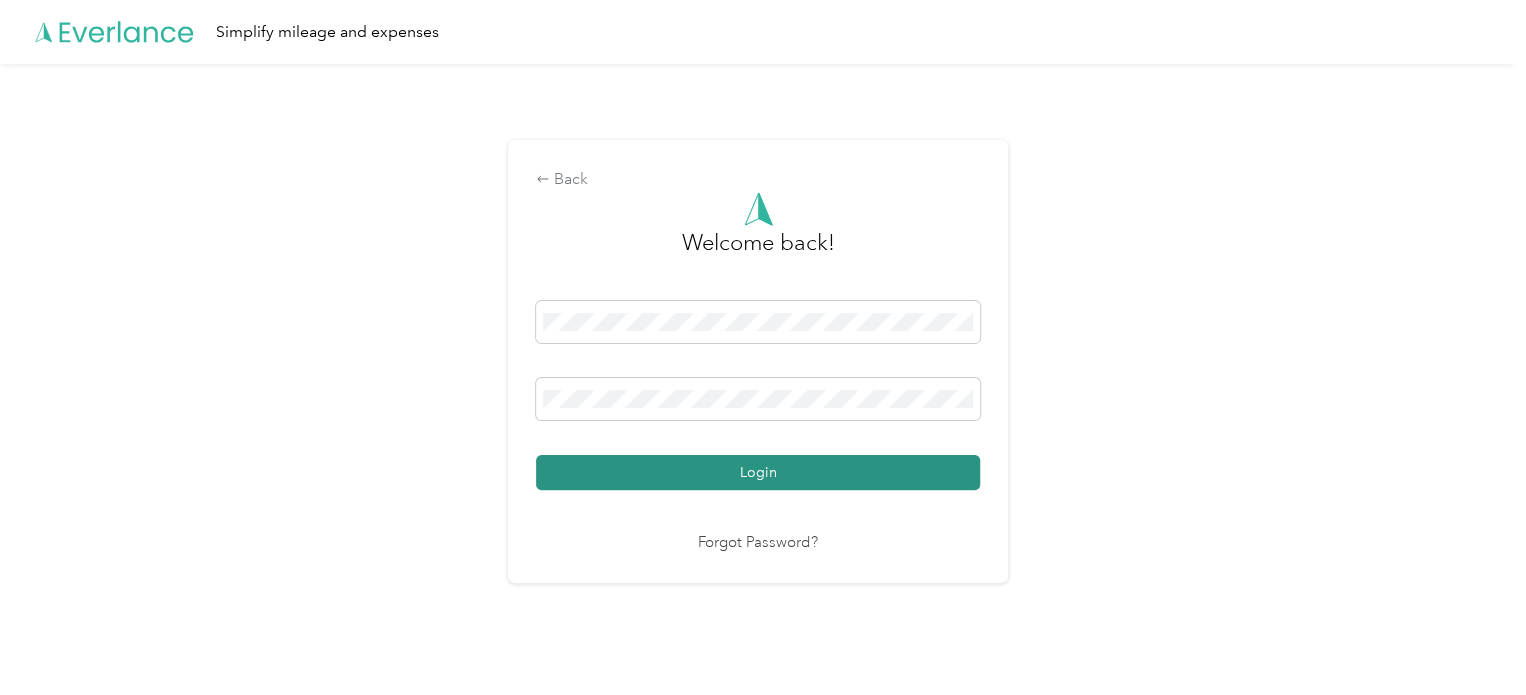 click on "Login" at bounding box center [758, 472] 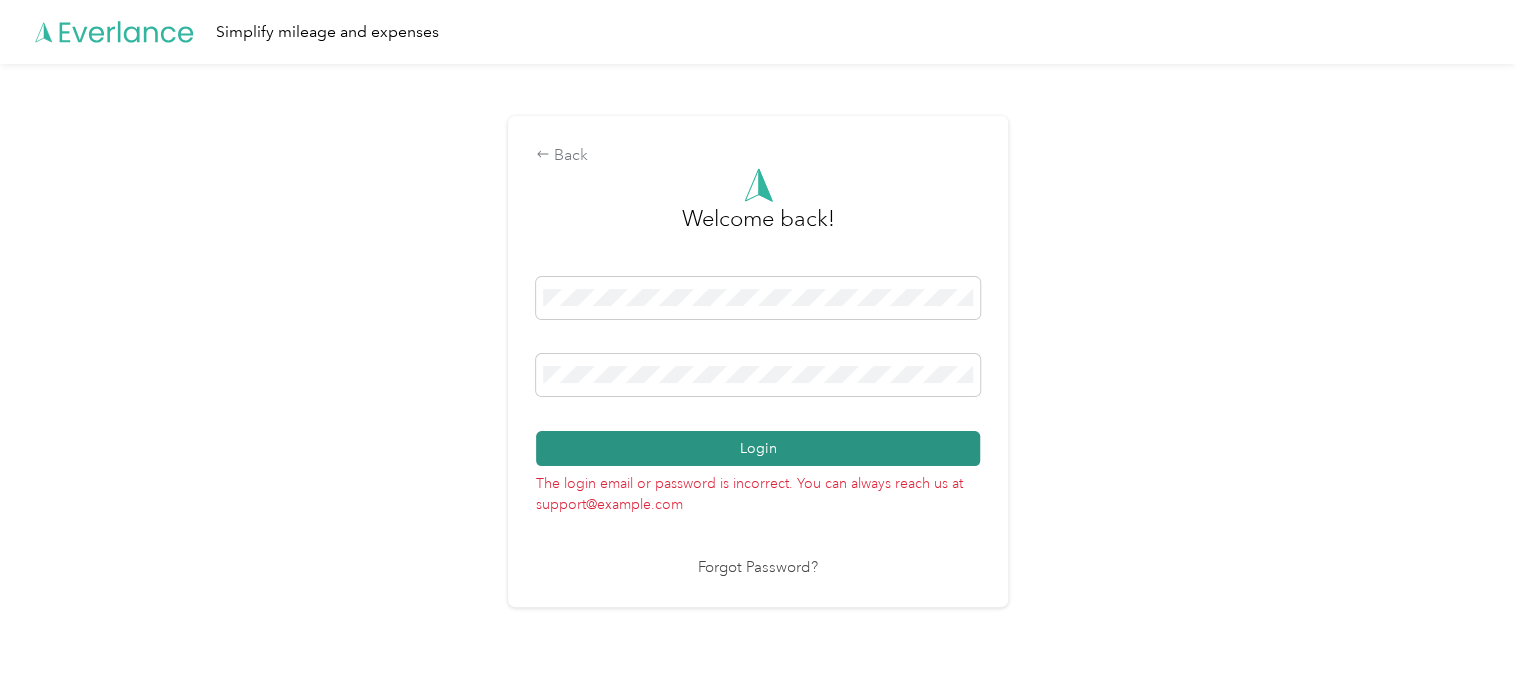 click on "Login" at bounding box center [758, 448] 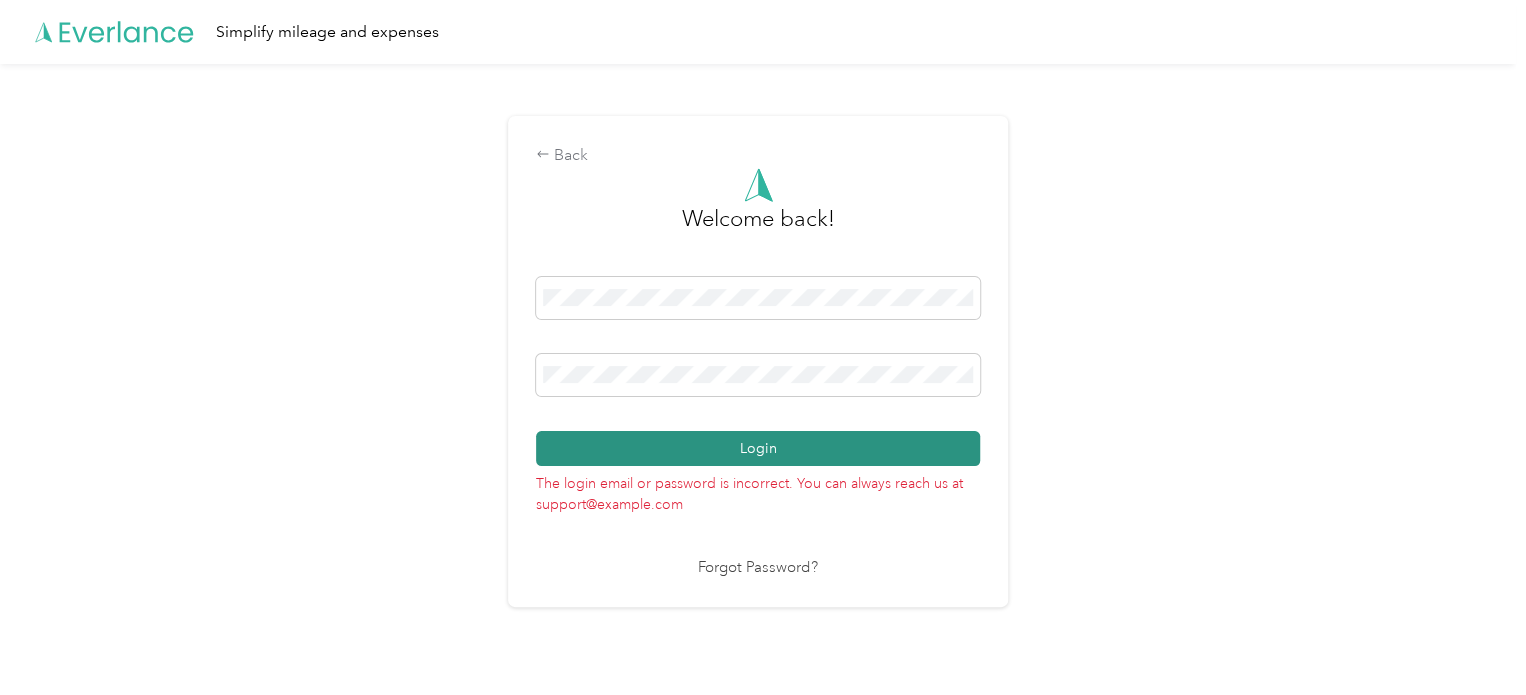 click on "Login" at bounding box center [758, 448] 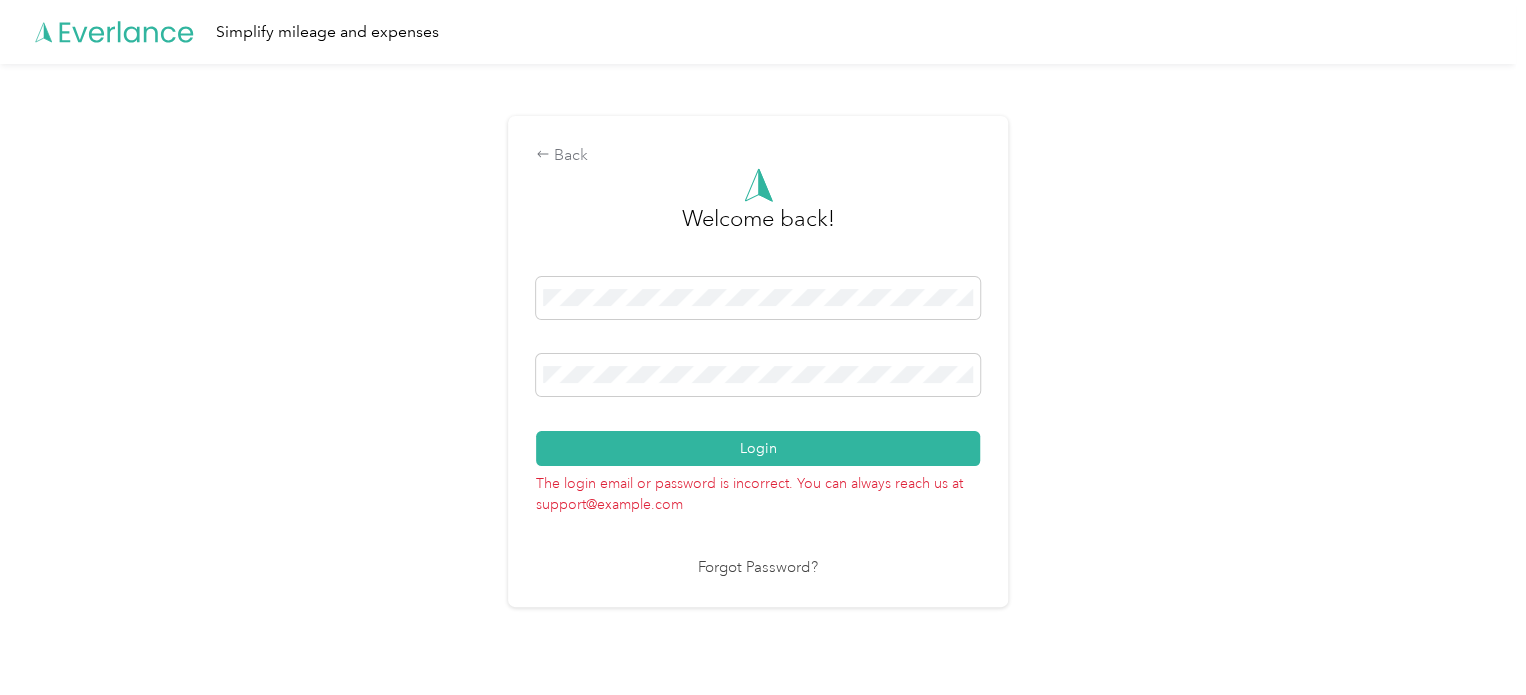 click on "Forgot Password?" at bounding box center [758, 568] 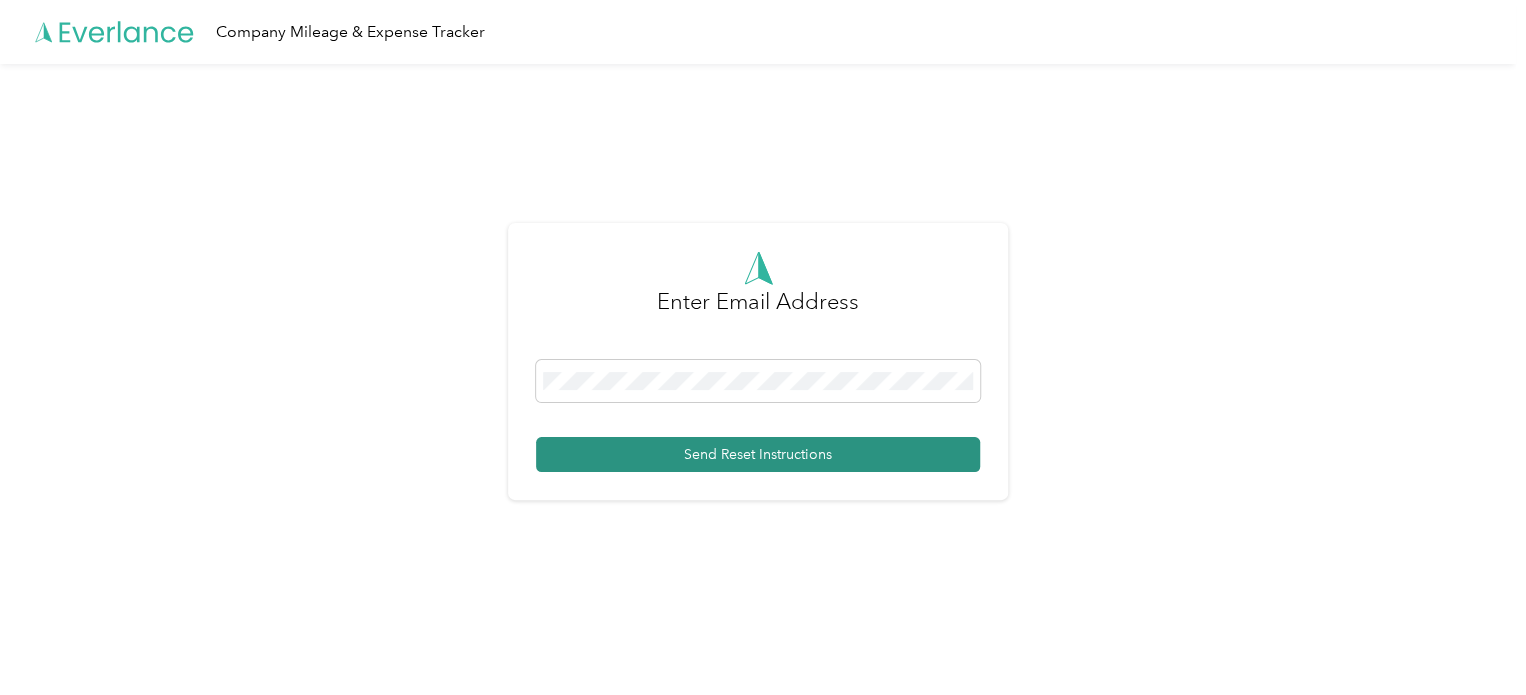 click on "Send Reset Instructions" at bounding box center [758, 454] 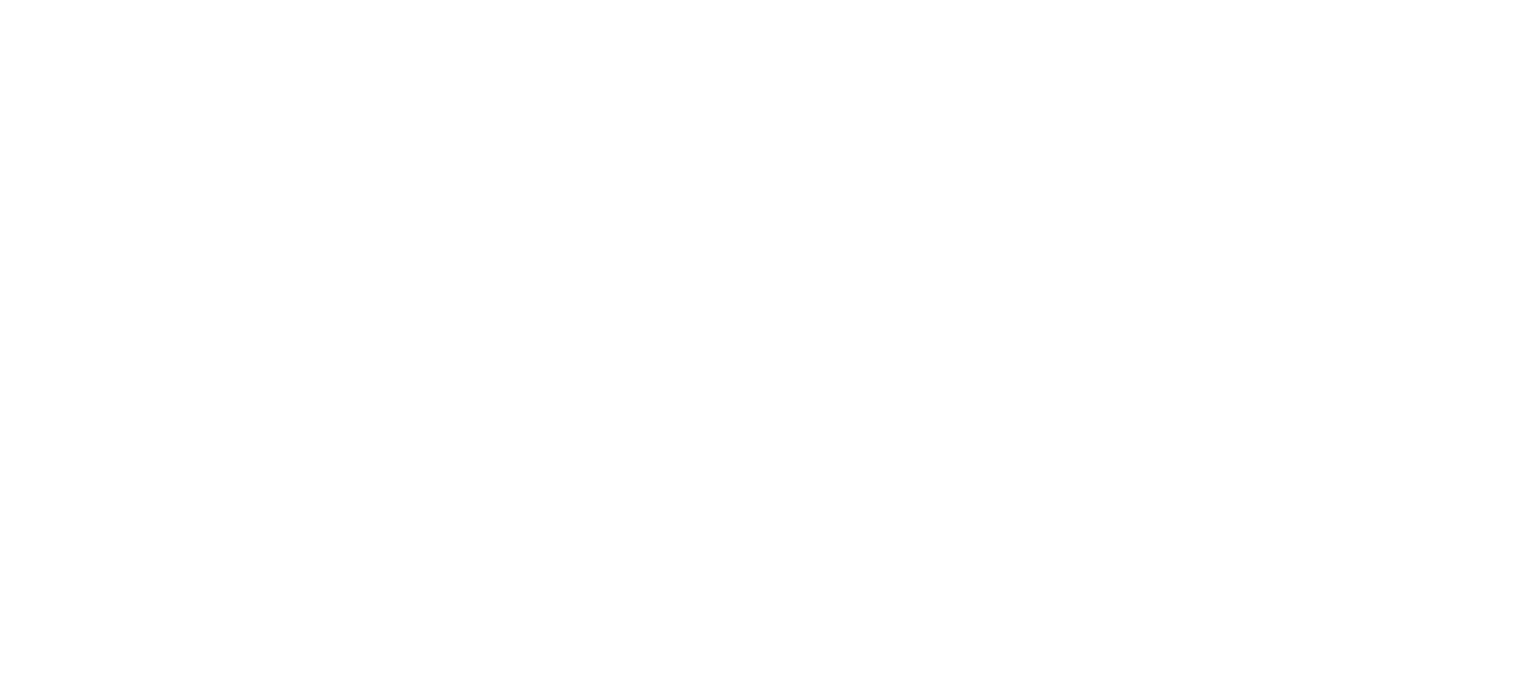 scroll, scrollTop: 0, scrollLeft: 0, axis: both 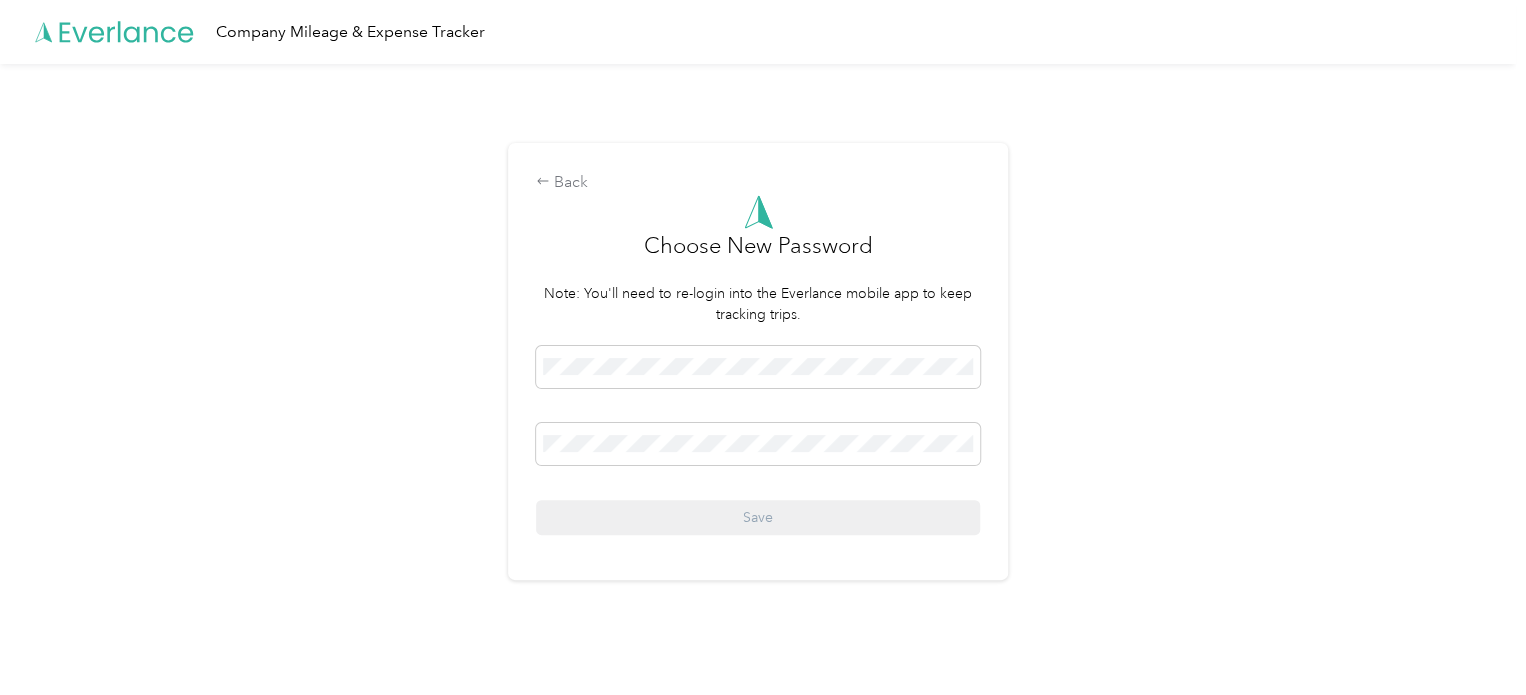click on "Note: You'll need to re-login into the Everlance mobile app to keep tracking trips." at bounding box center (758, 304) 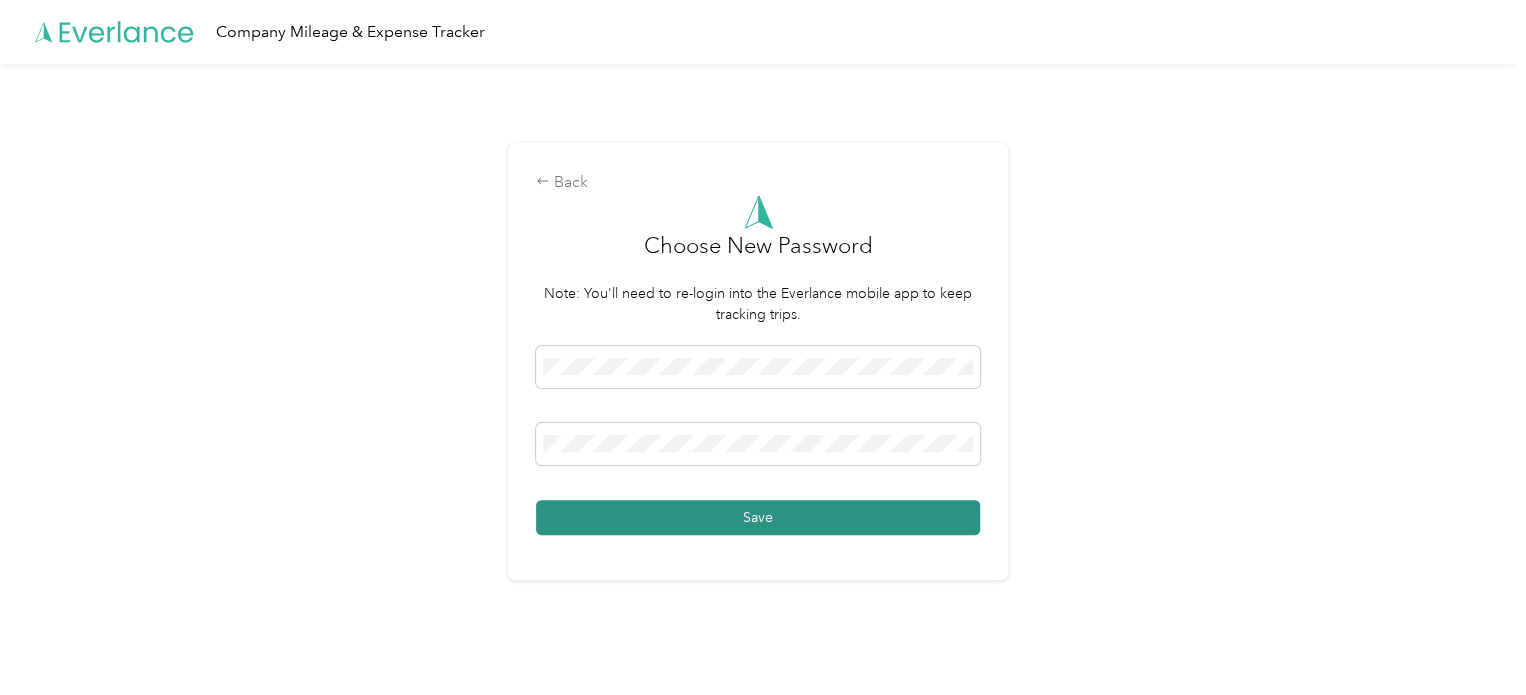 click on "Save" at bounding box center [758, 517] 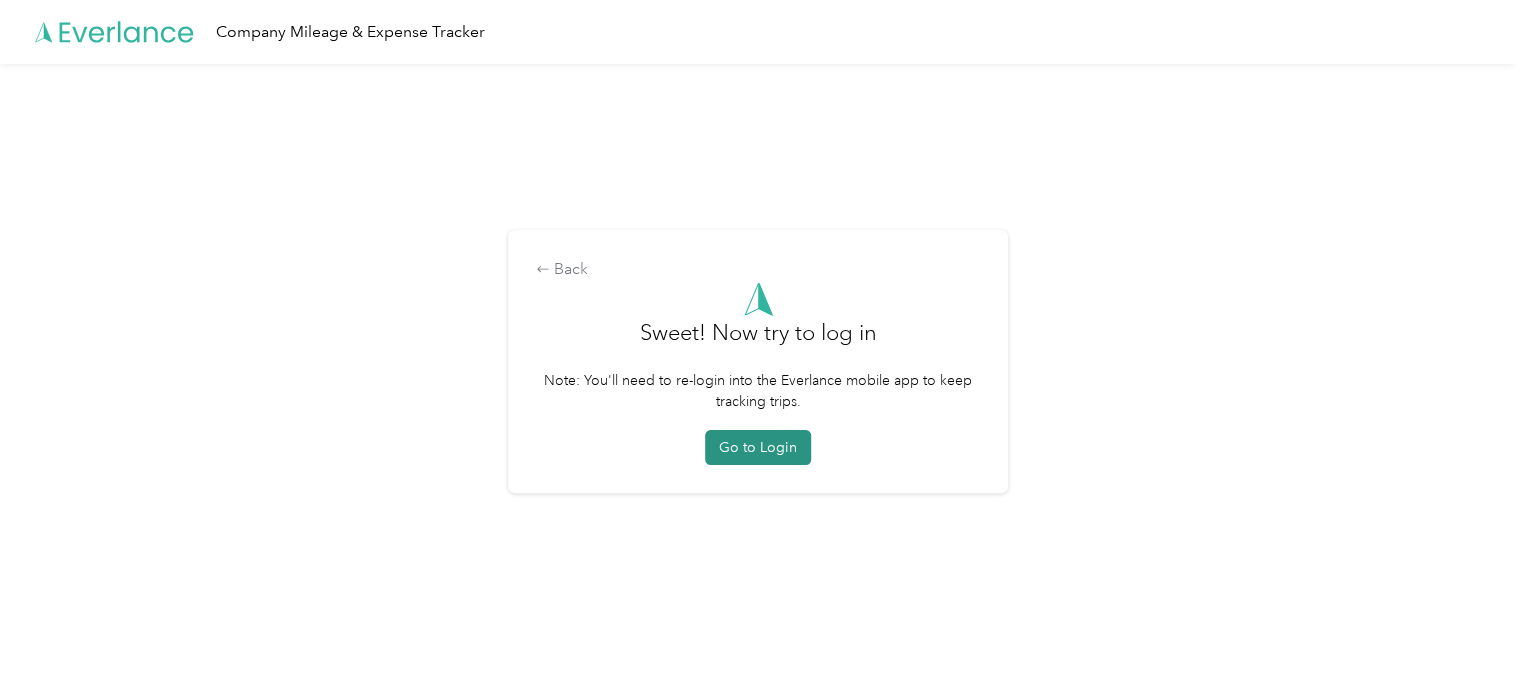 click on "Go to Login" at bounding box center [758, 447] 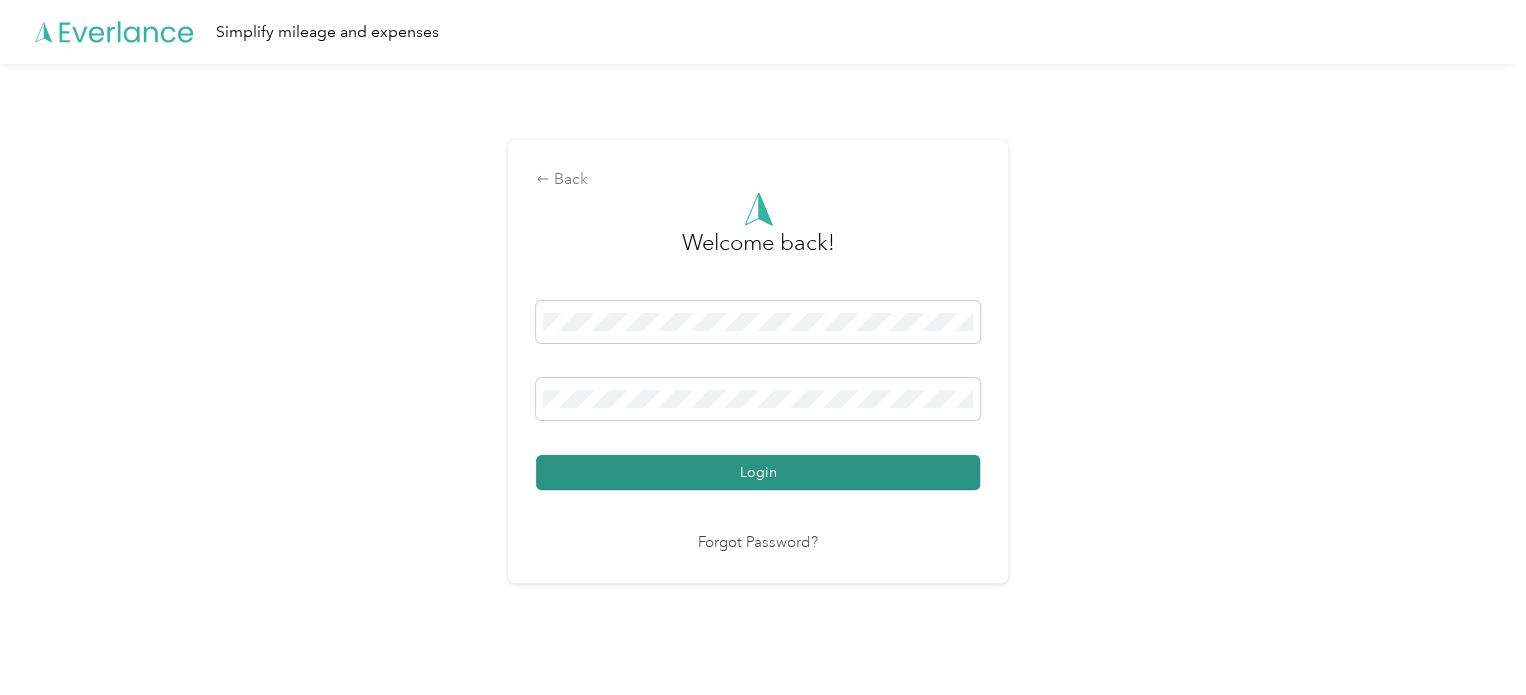 click on "Login" at bounding box center [758, 472] 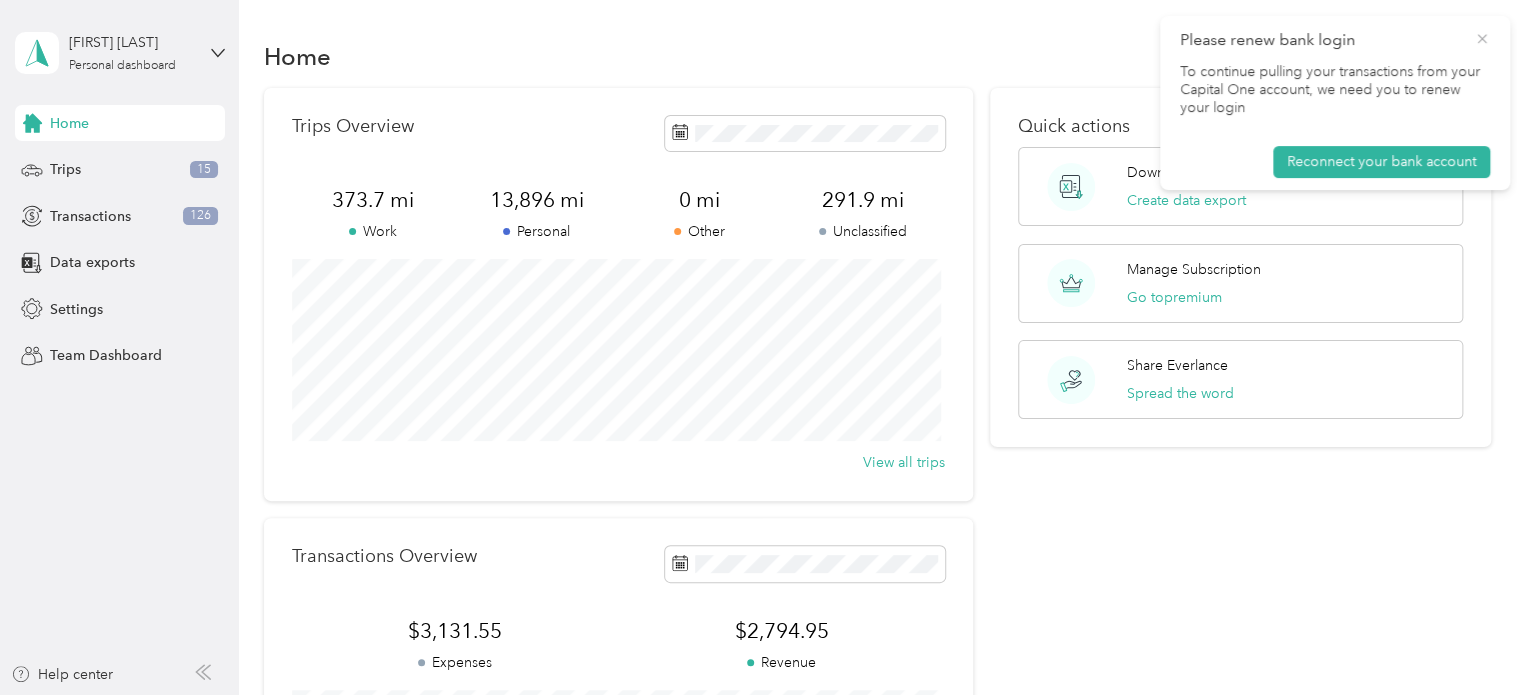 click 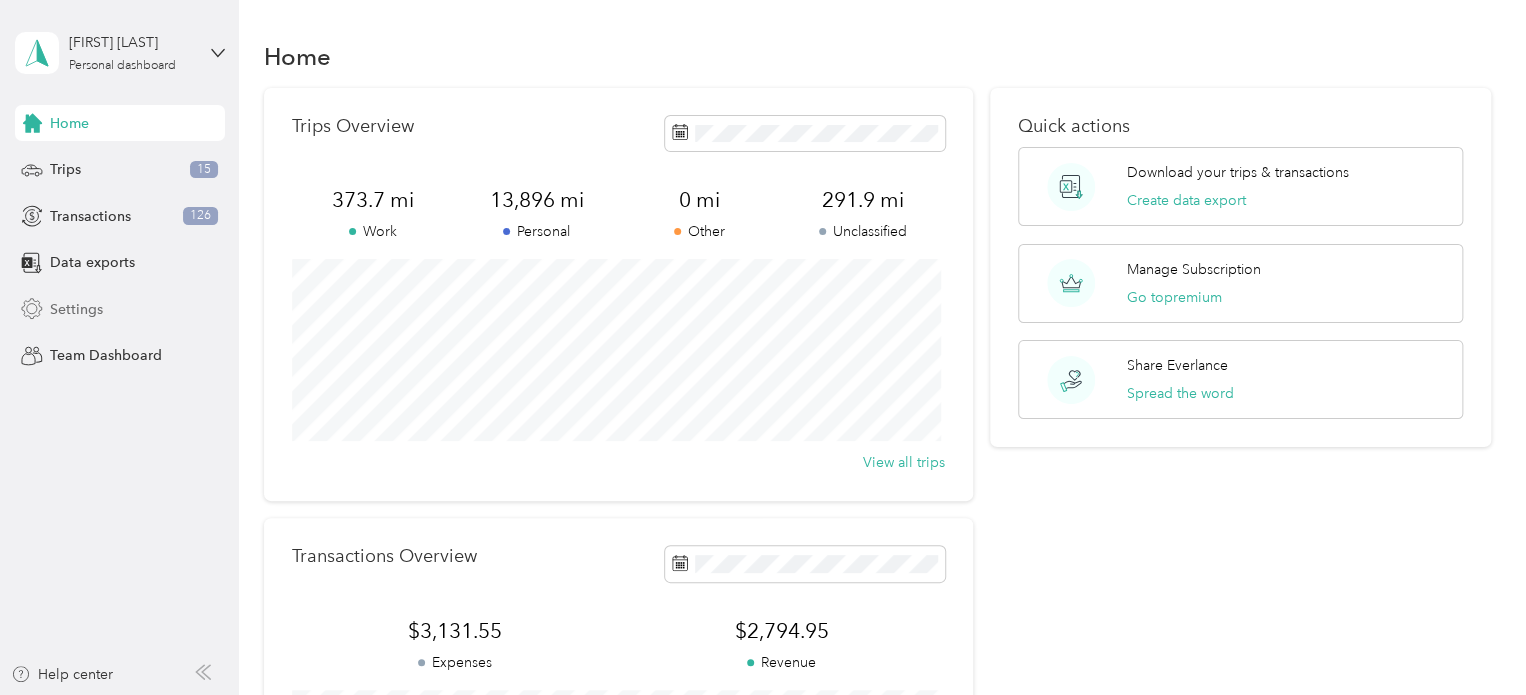 click on "Settings" at bounding box center (76, 309) 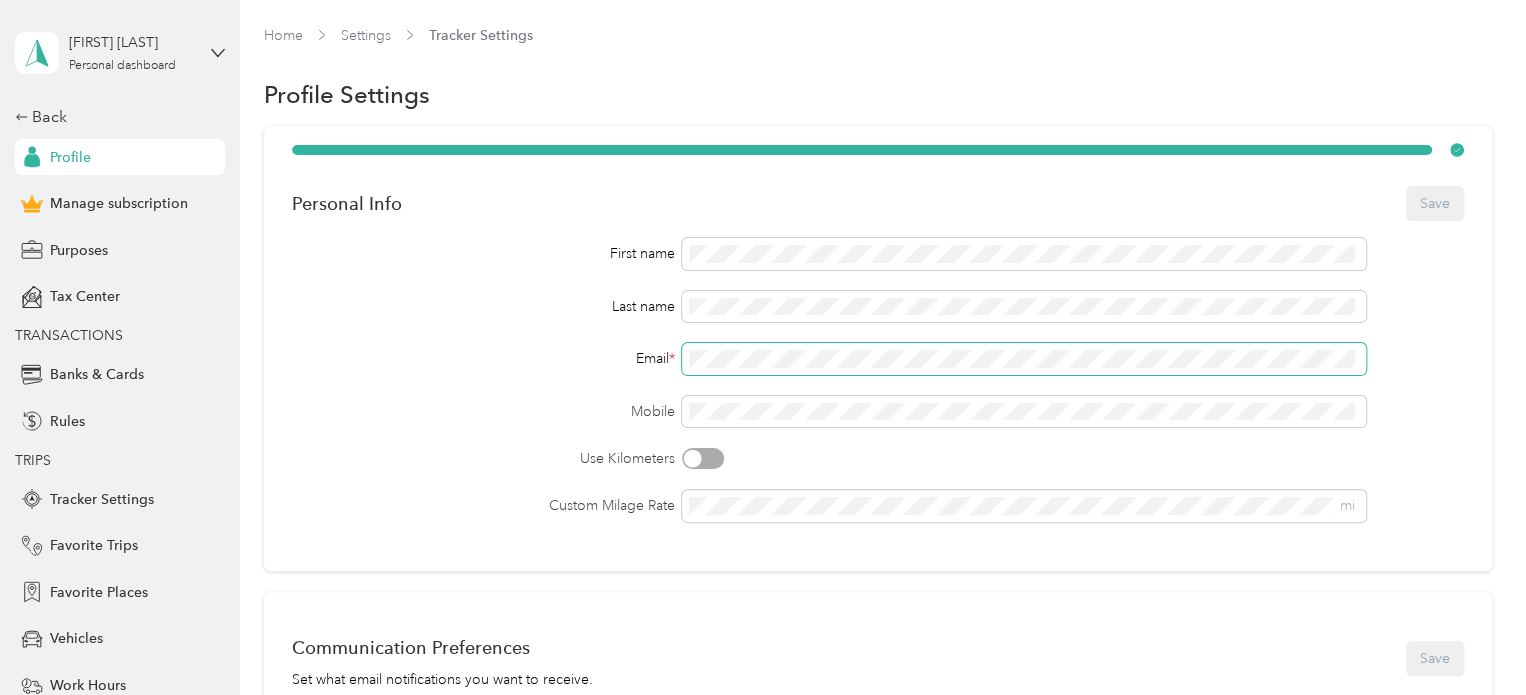 click on "First name Last name Email * Mobile   Use Kilometers   Custom Milage Rate   mi" at bounding box center (878, 380) 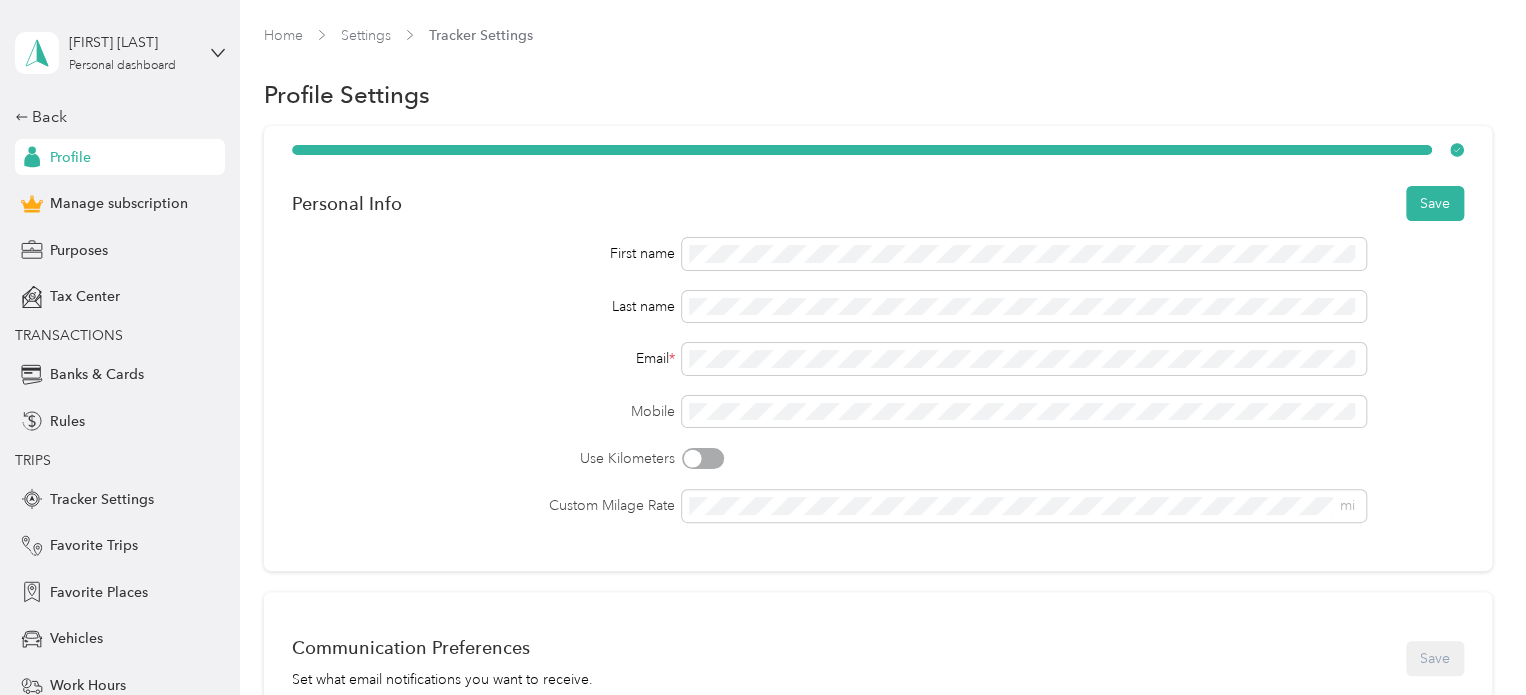 click on "Last name" at bounding box center [878, 307] 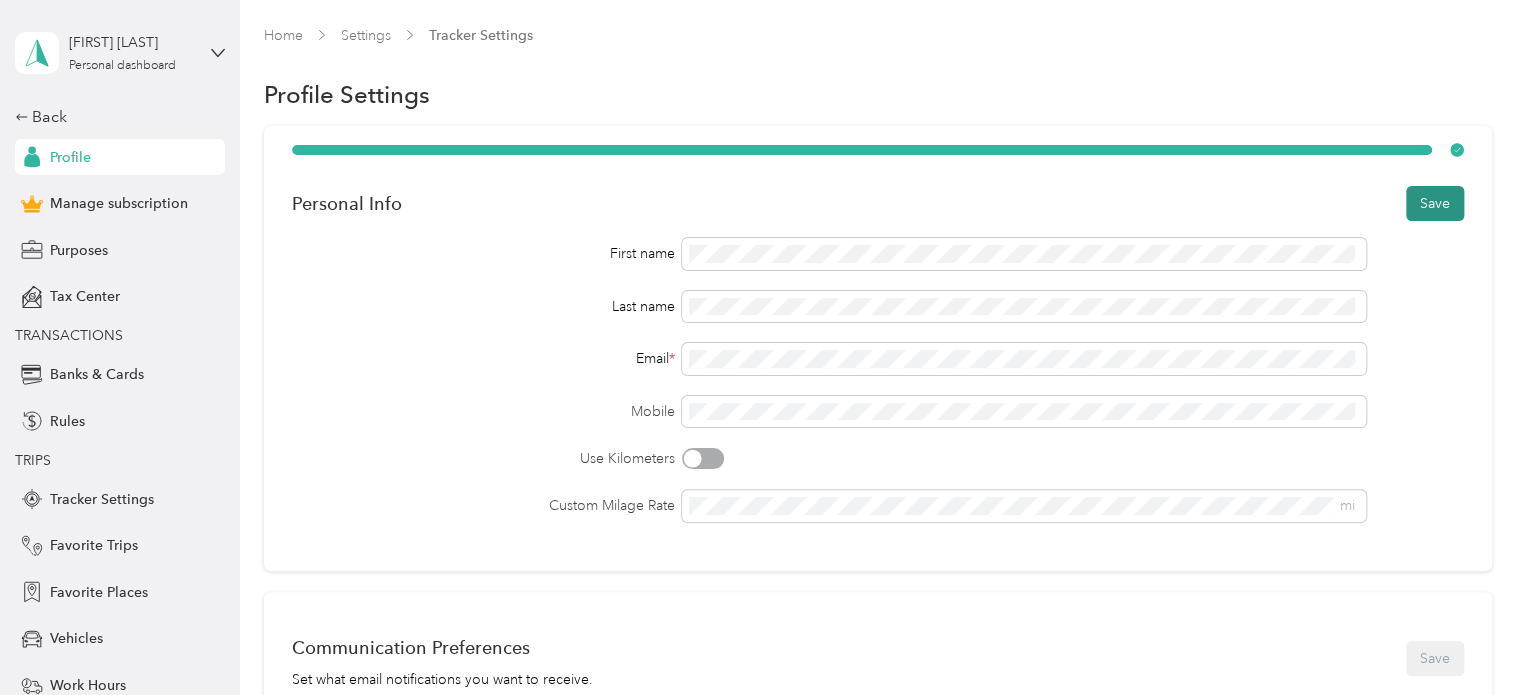 click on "Save" at bounding box center [1435, 203] 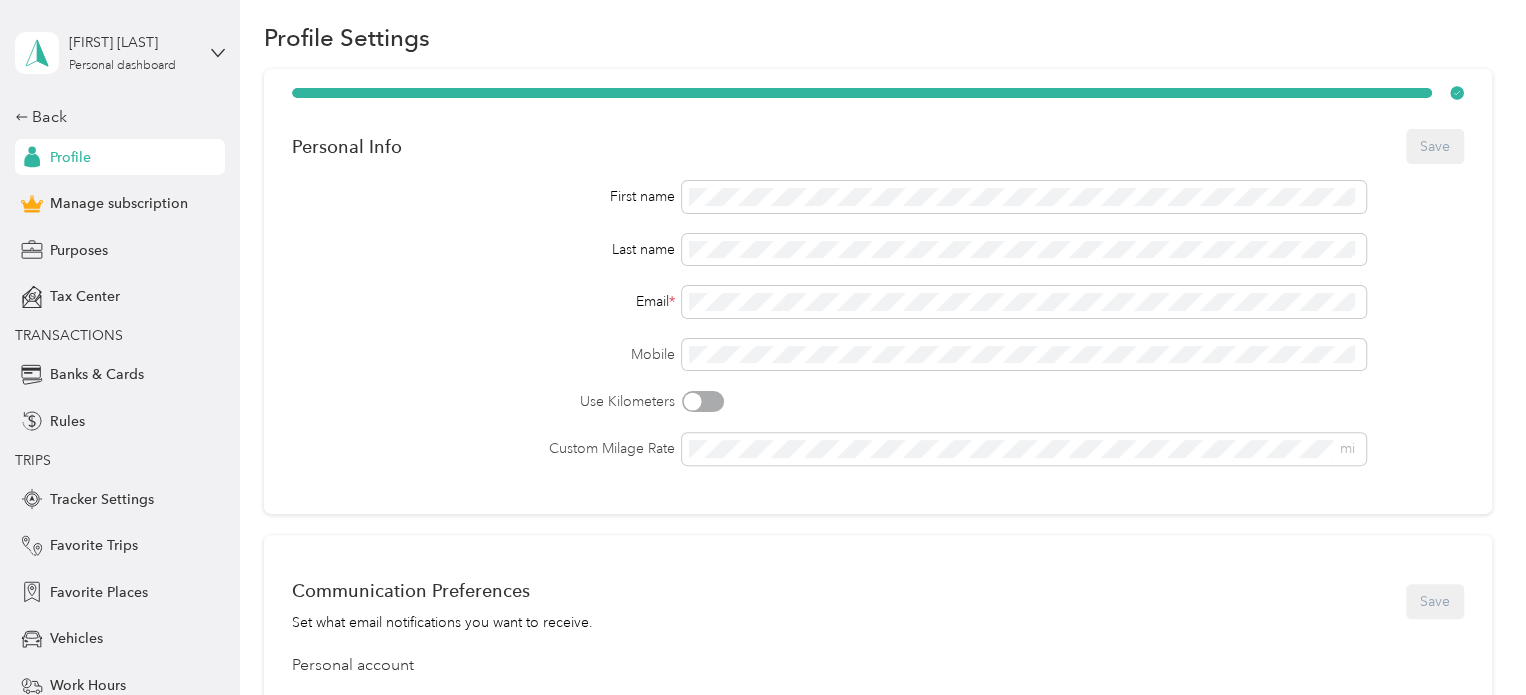 scroll, scrollTop: 0, scrollLeft: 0, axis: both 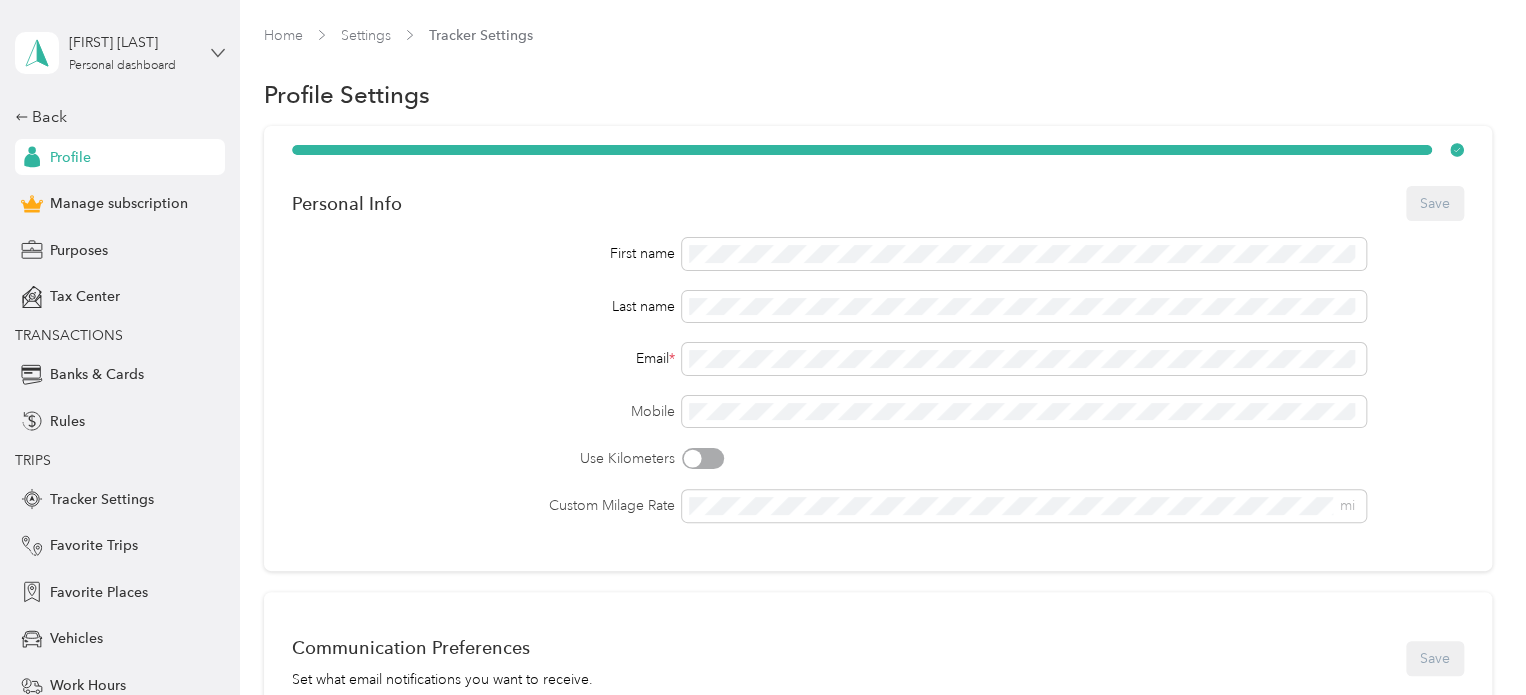 click 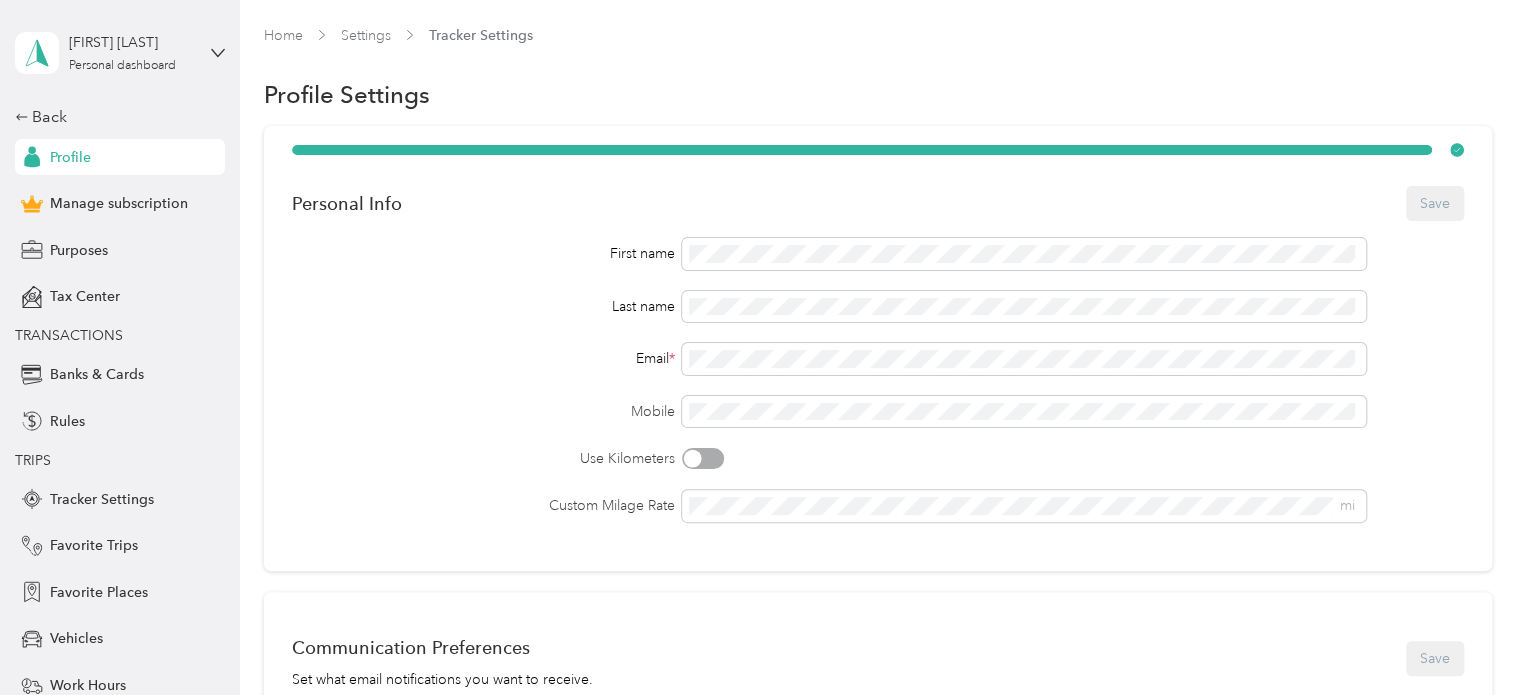 click on "Log out" at bounding box center (63, 164) 